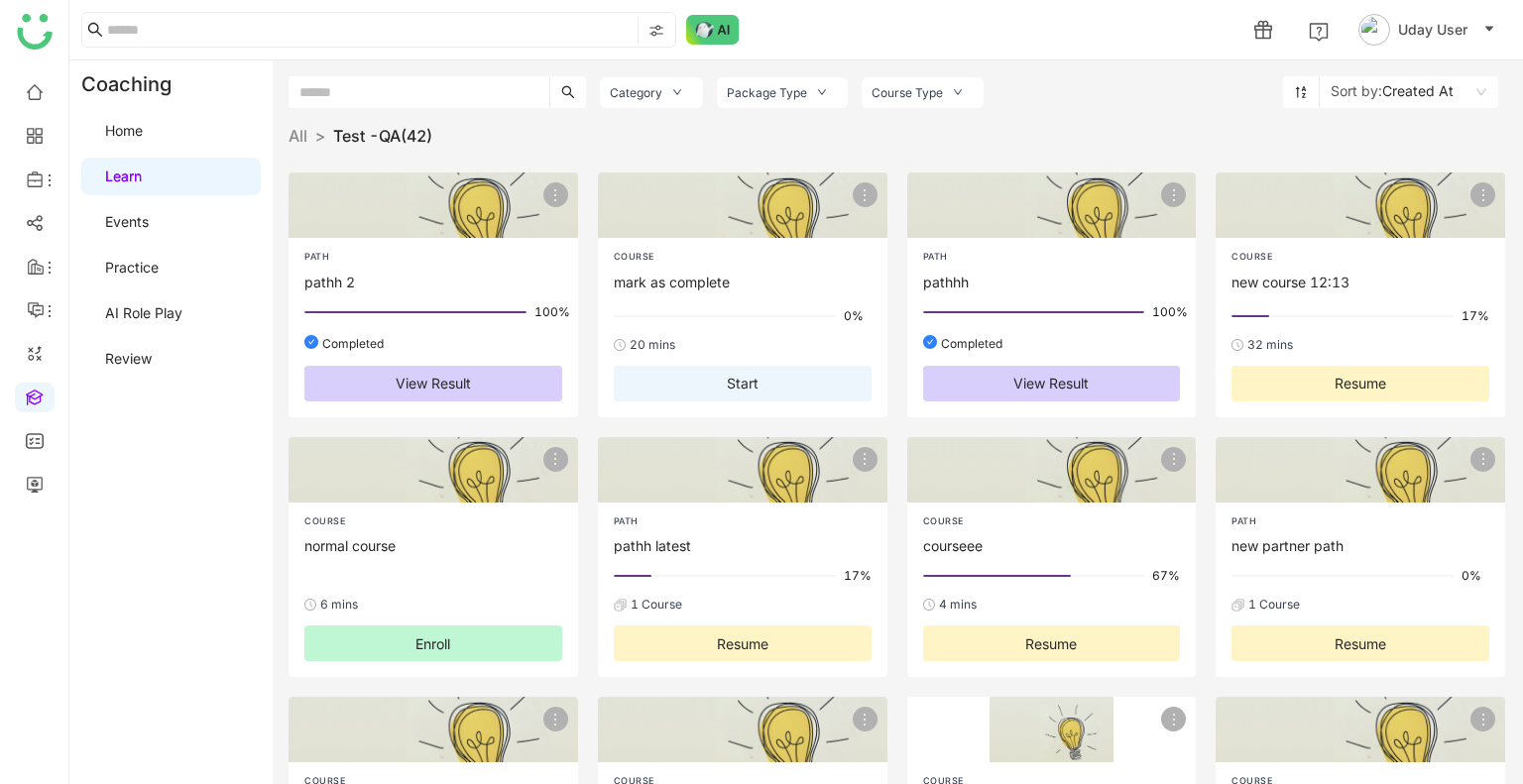 scroll, scrollTop: 0, scrollLeft: 0, axis: both 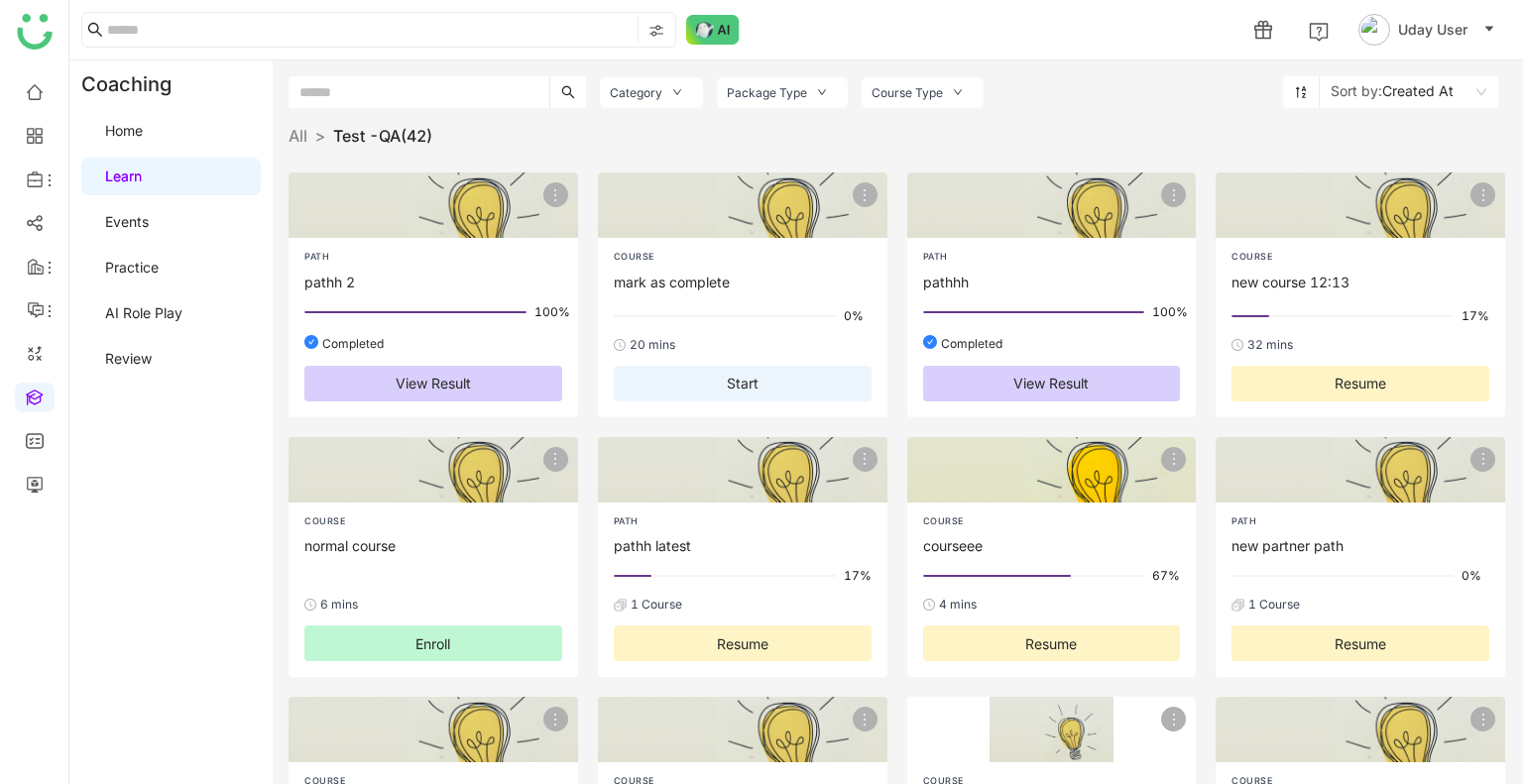 type 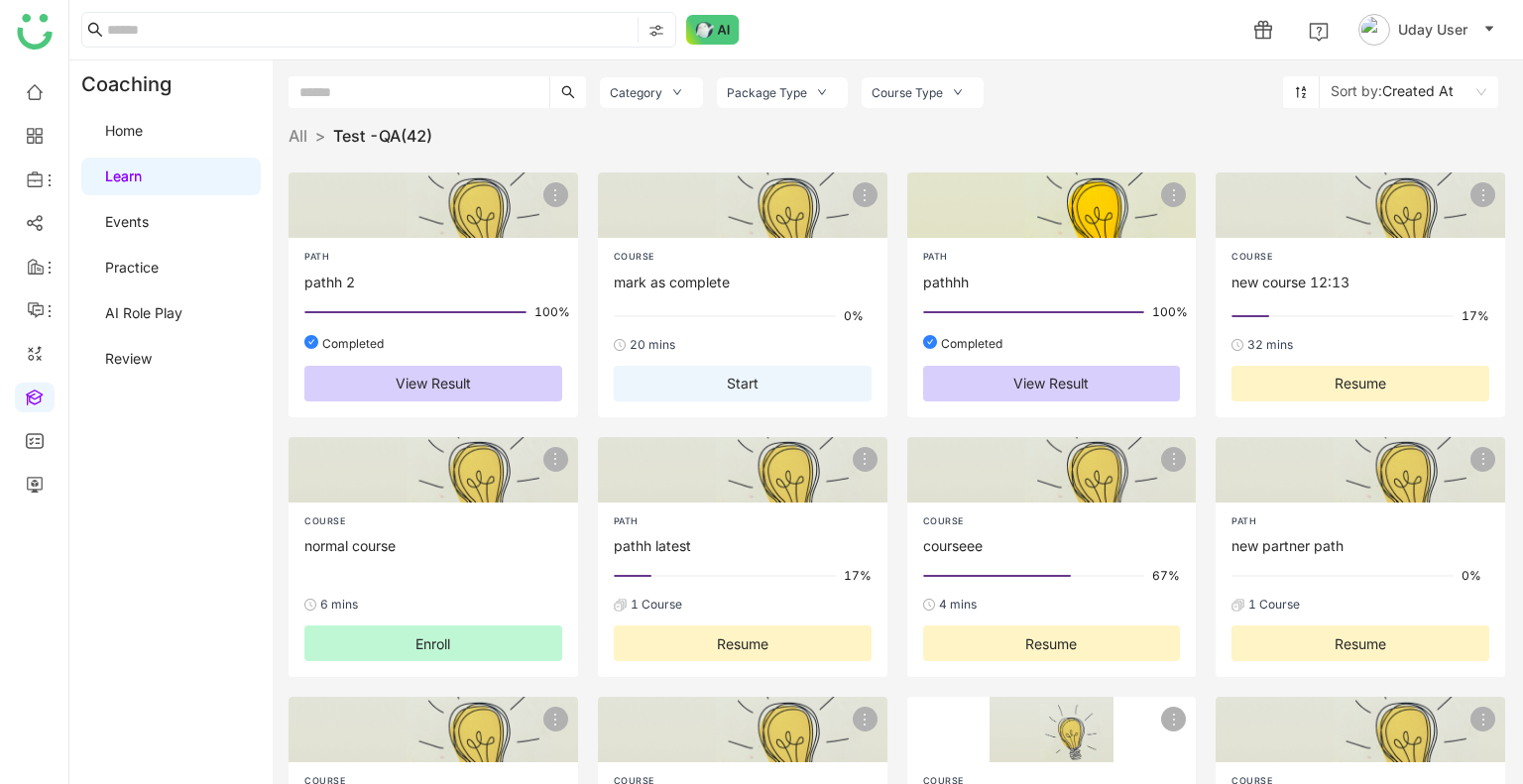 click on "pathhh" 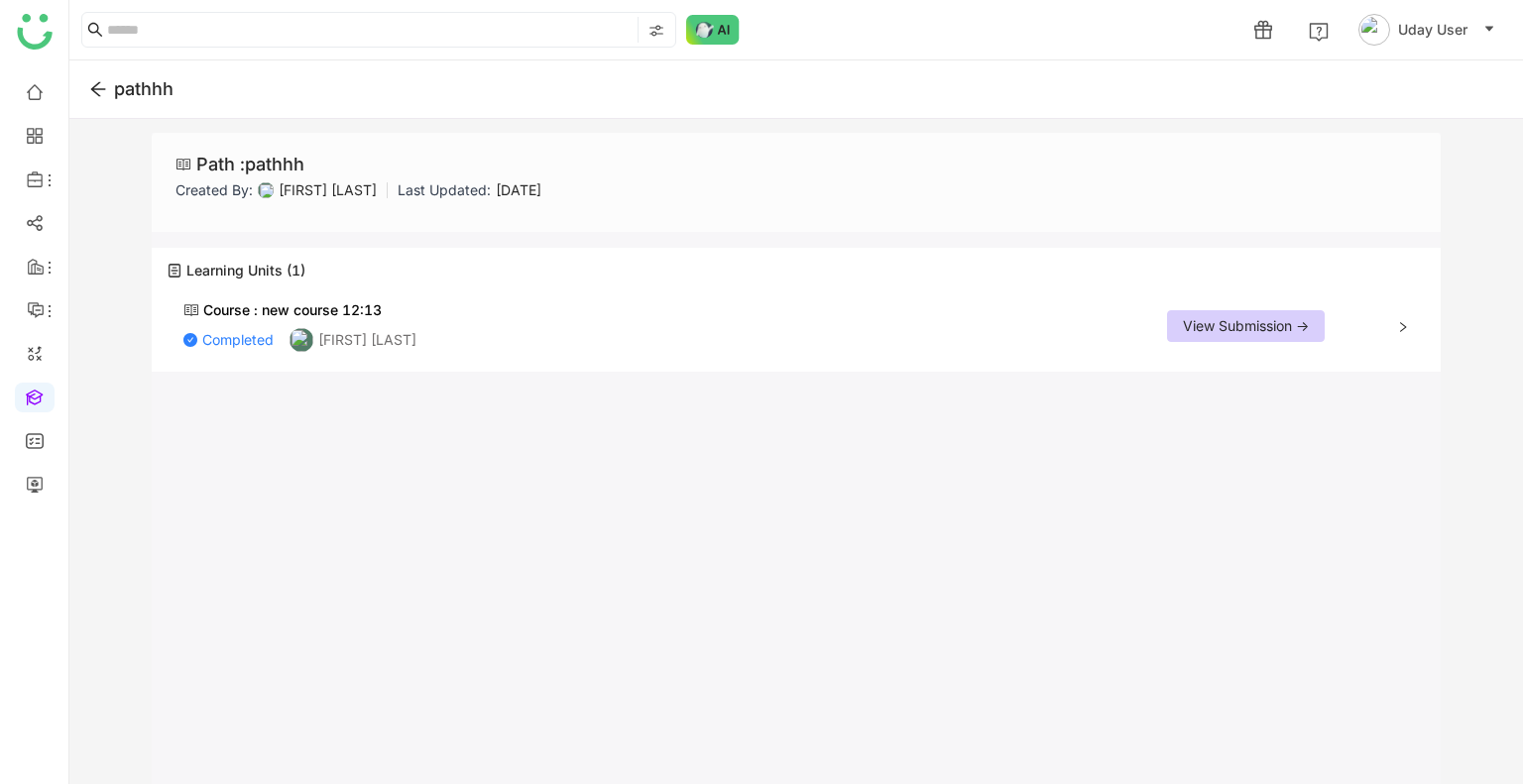 click on "View Submission ->" 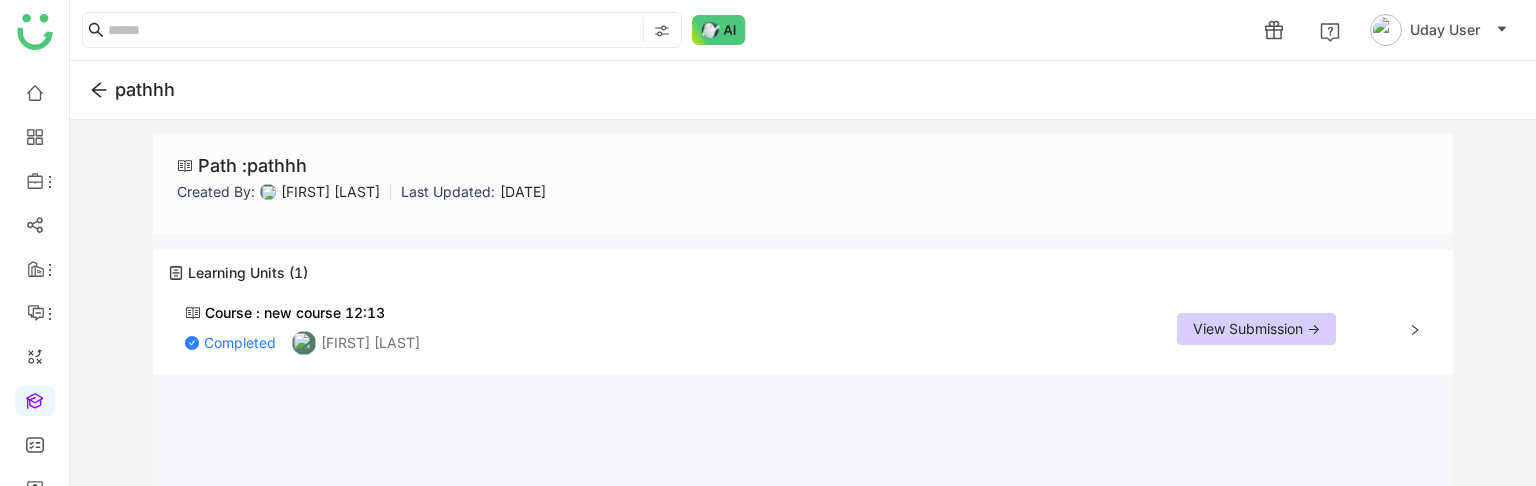 click on "Path :   pathhh   Created By:  Uday Bhanu Last Updated: Jul 11, 2025" 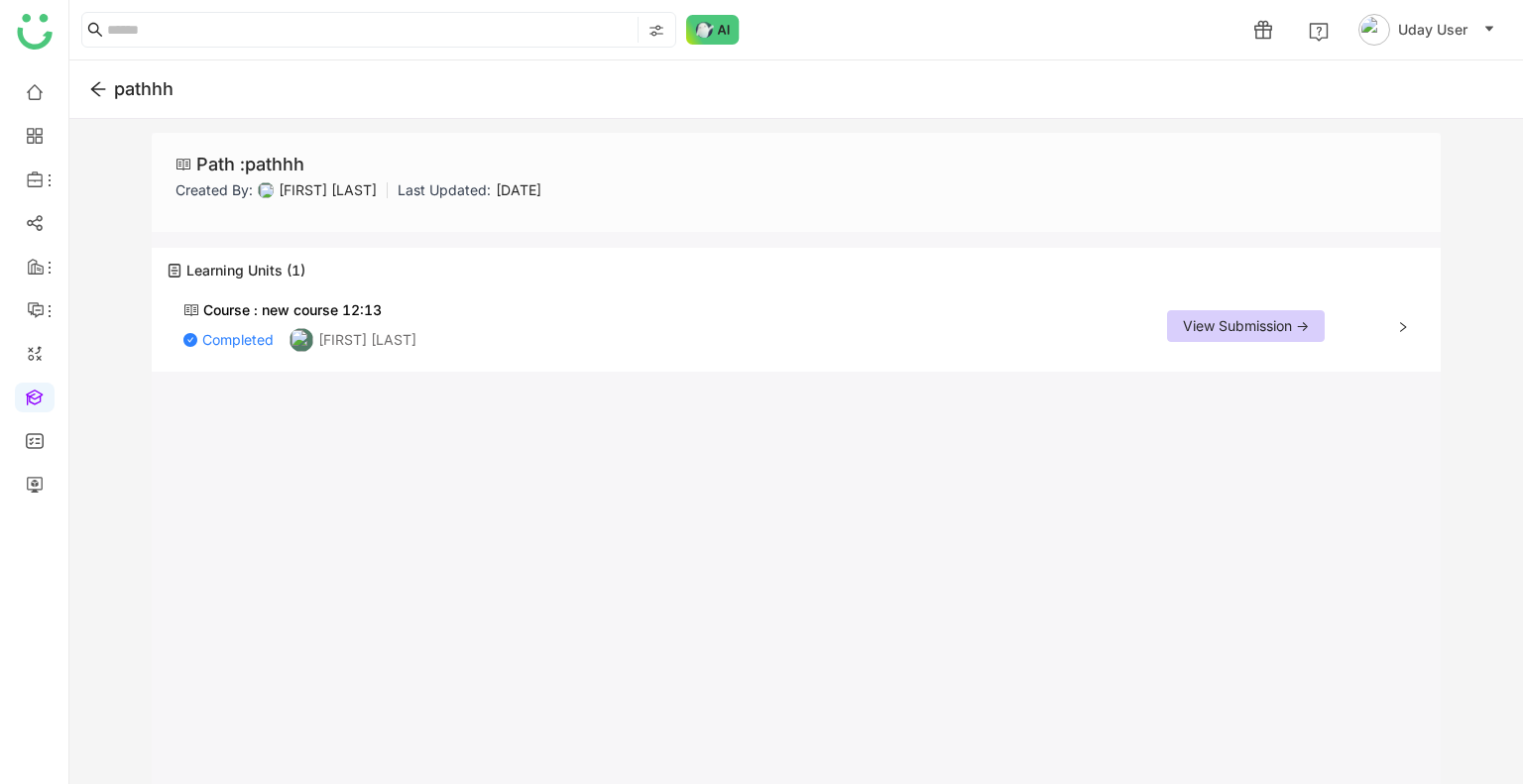 click 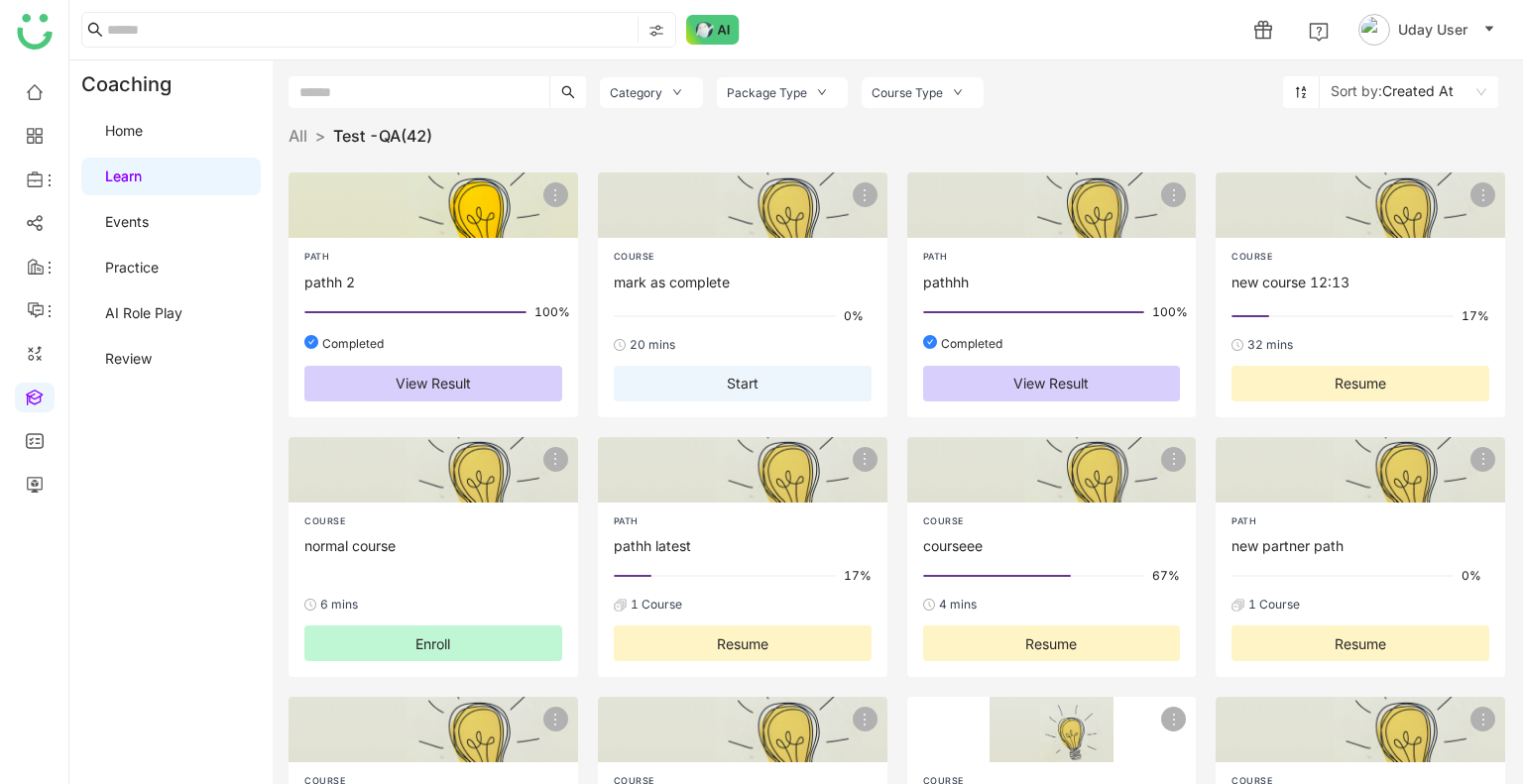 click on "PATH   pathh 2" 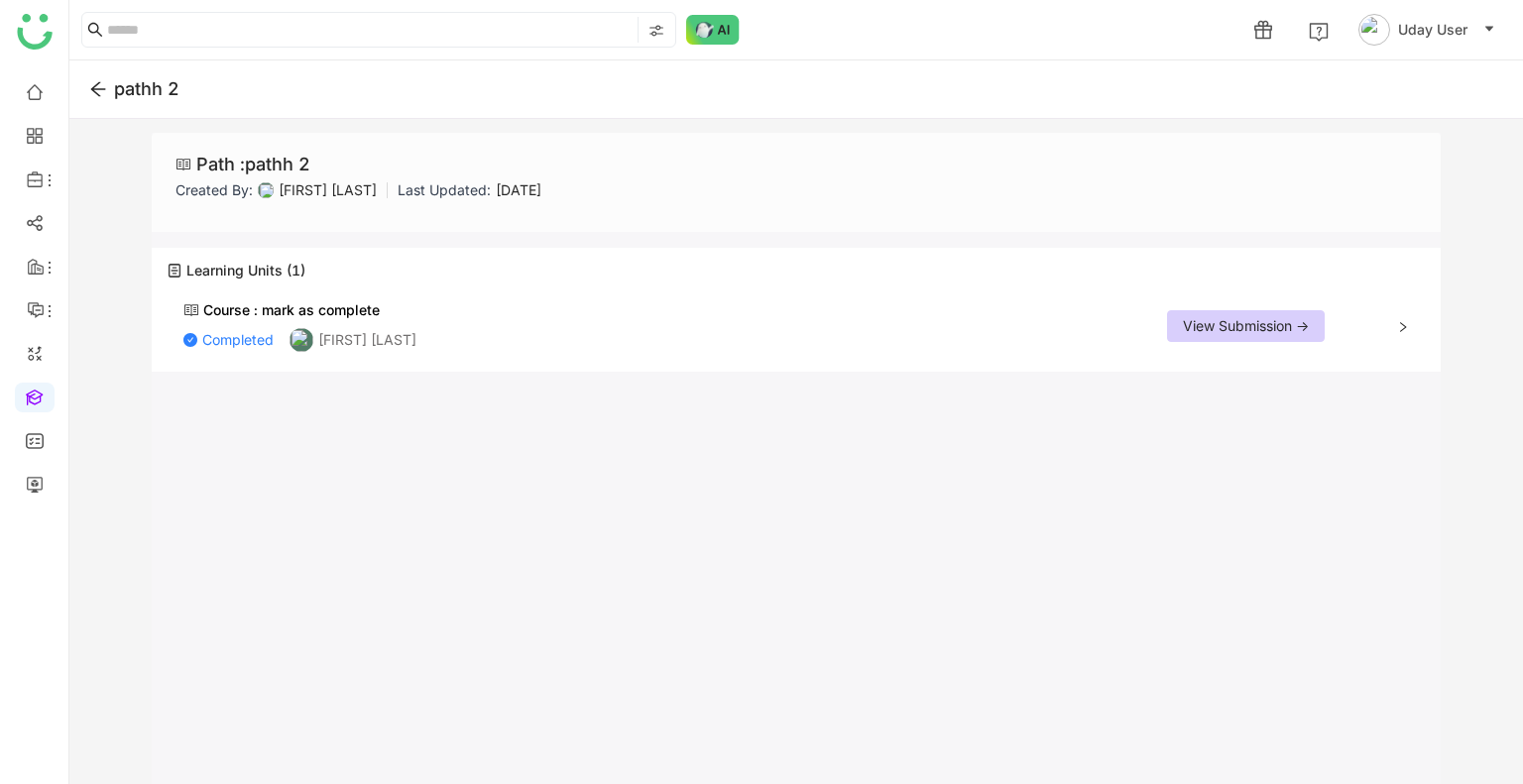 click on "View Submission ->" 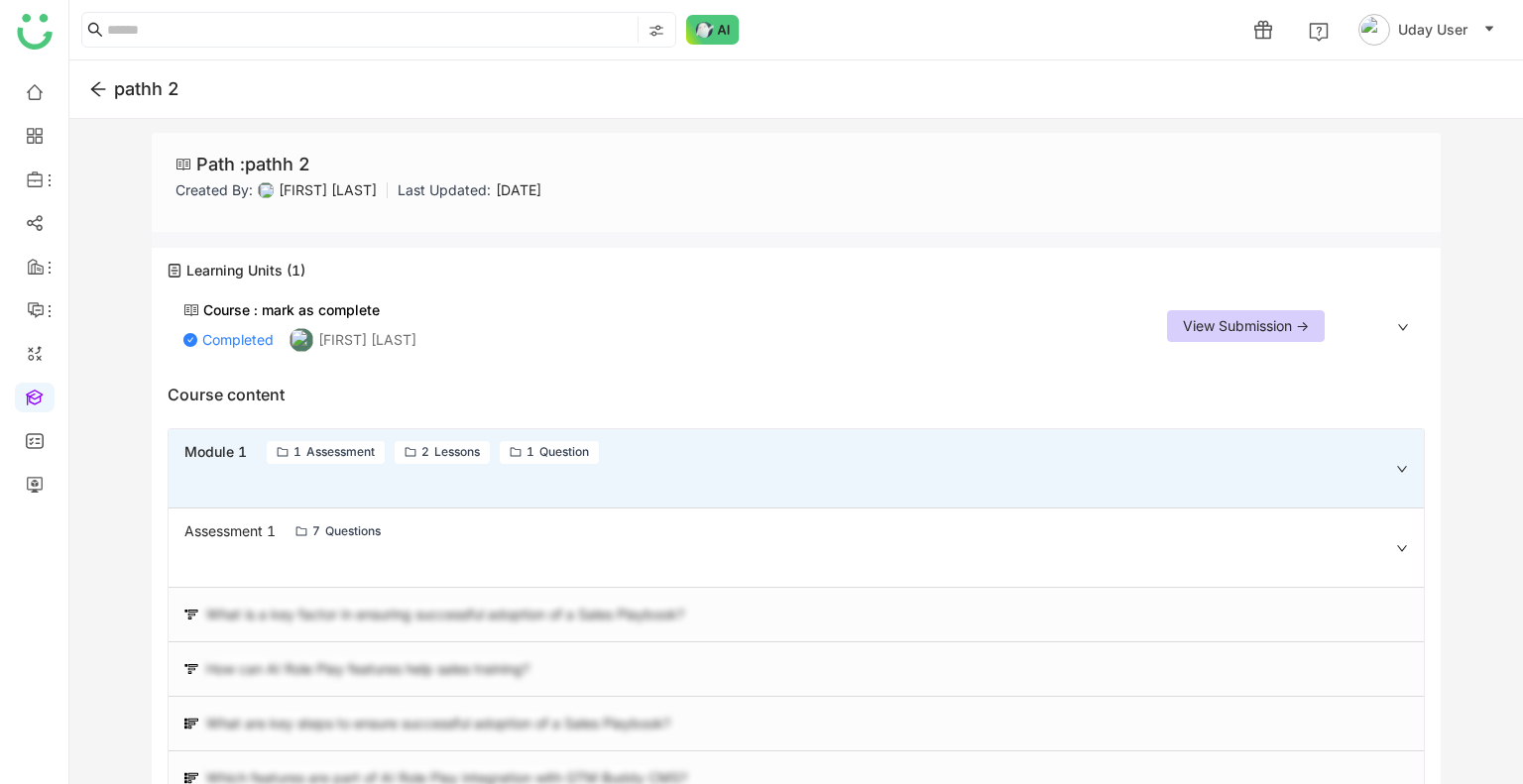 click on "View Submission ->" 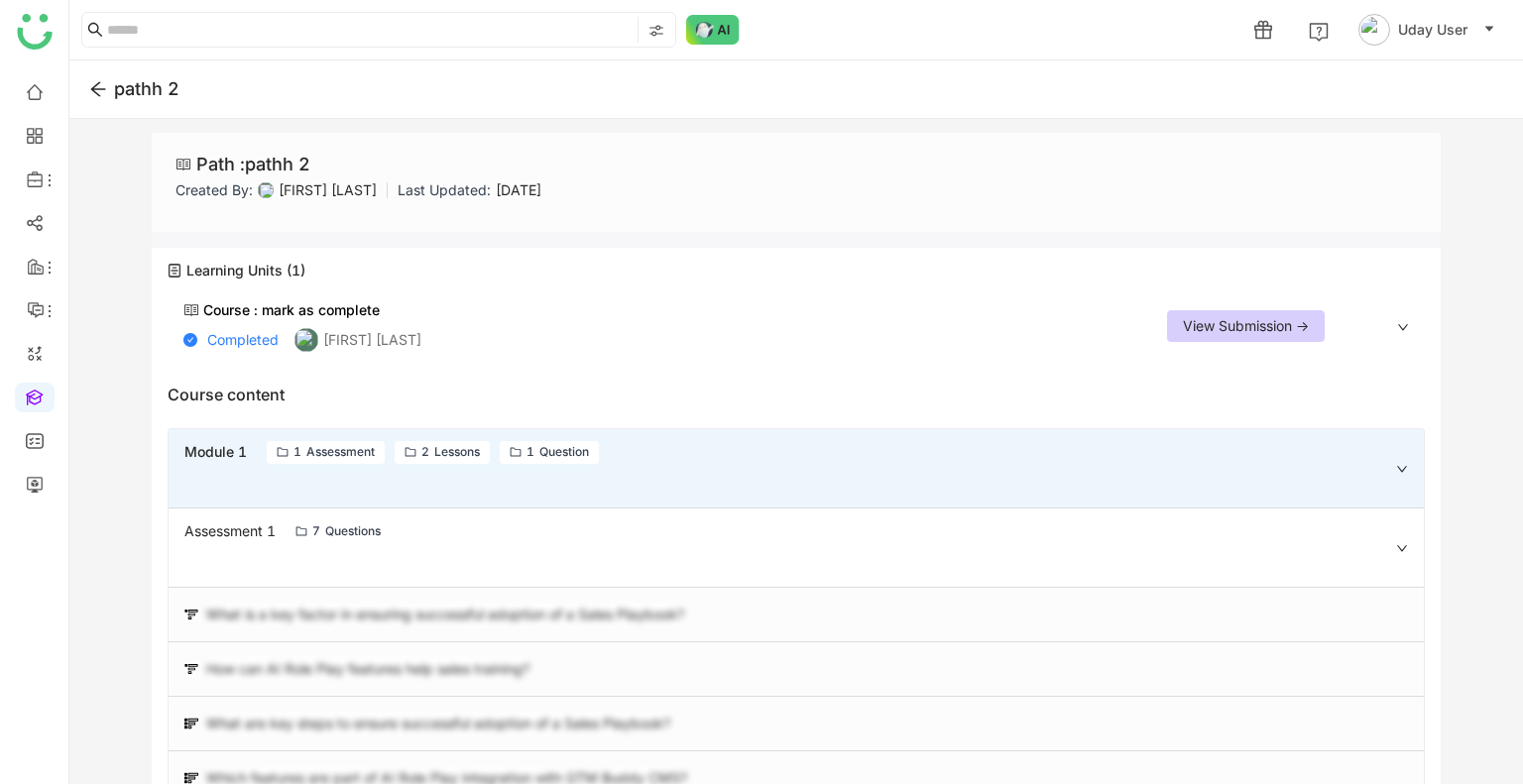 type 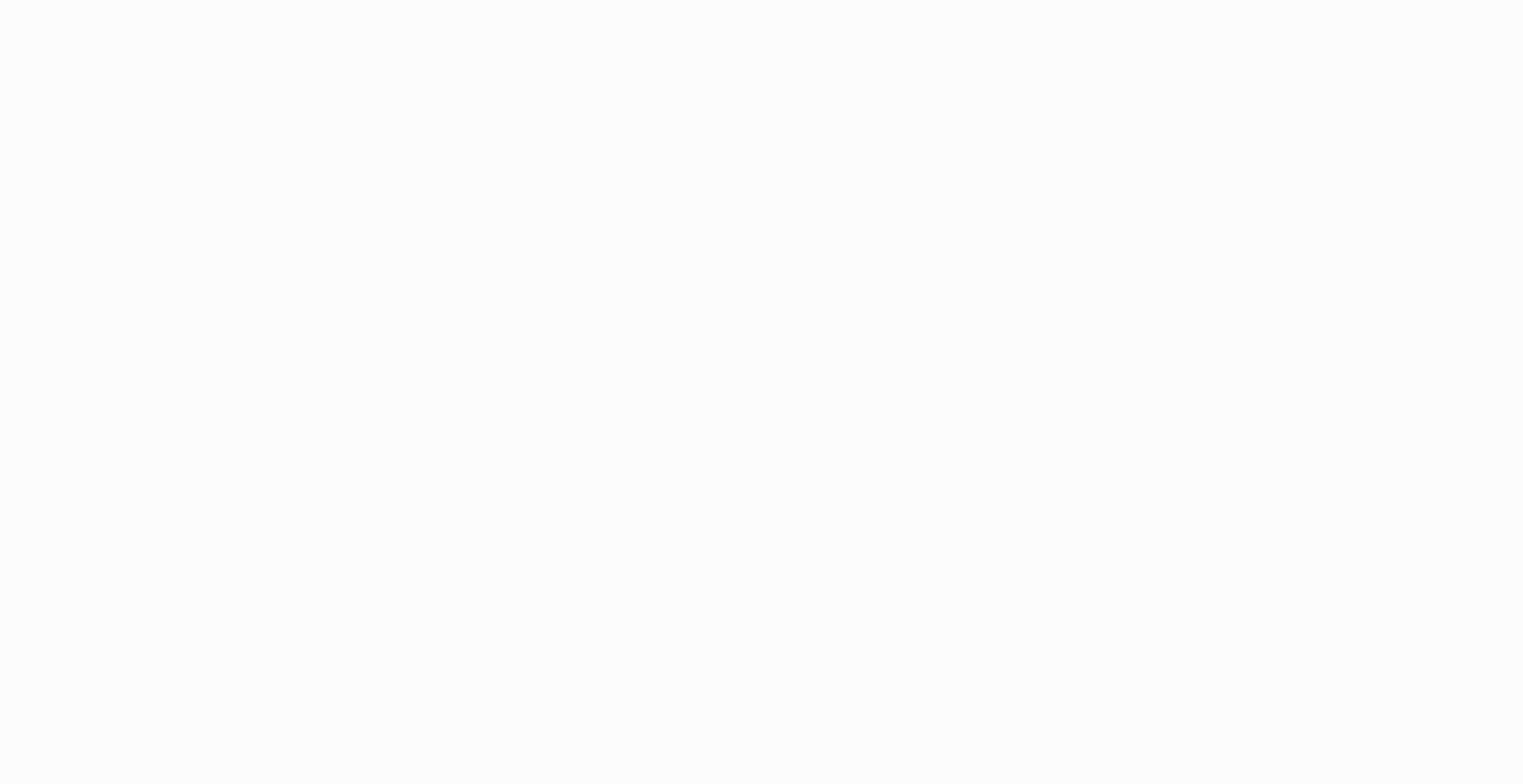scroll, scrollTop: 0, scrollLeft: 0, axis: both 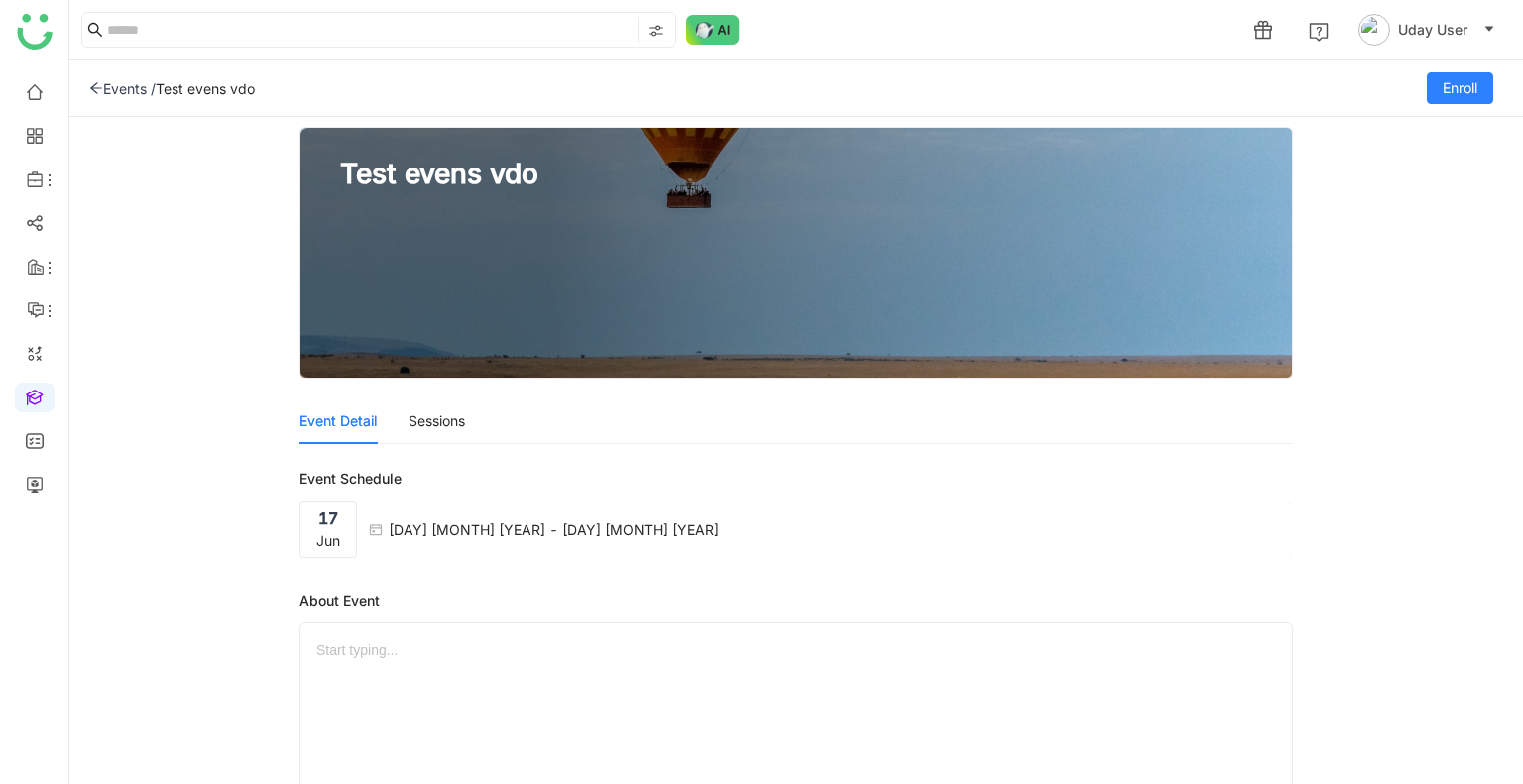 click on "Events /" 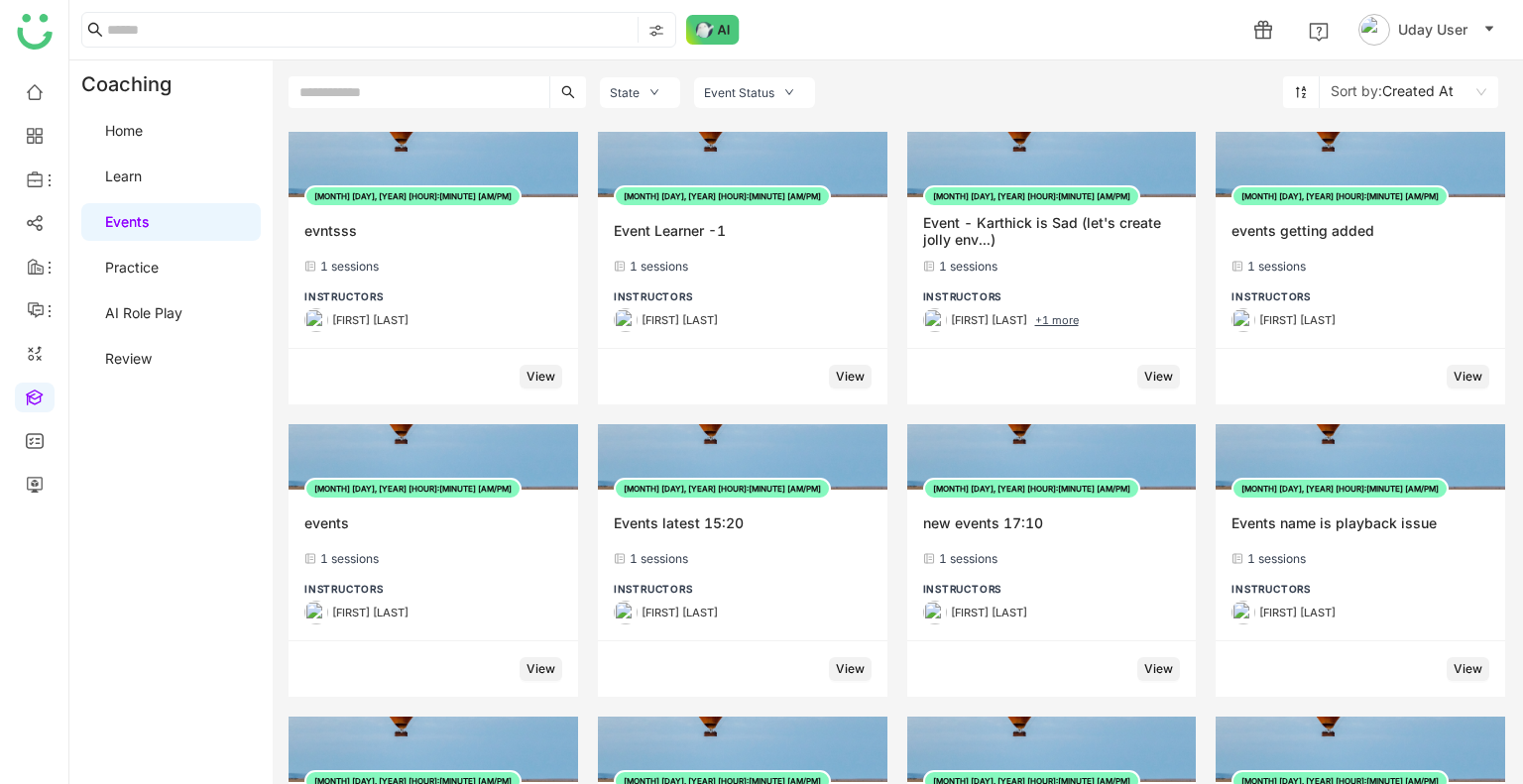 click on "Learn" at bounding box center (123, 175) 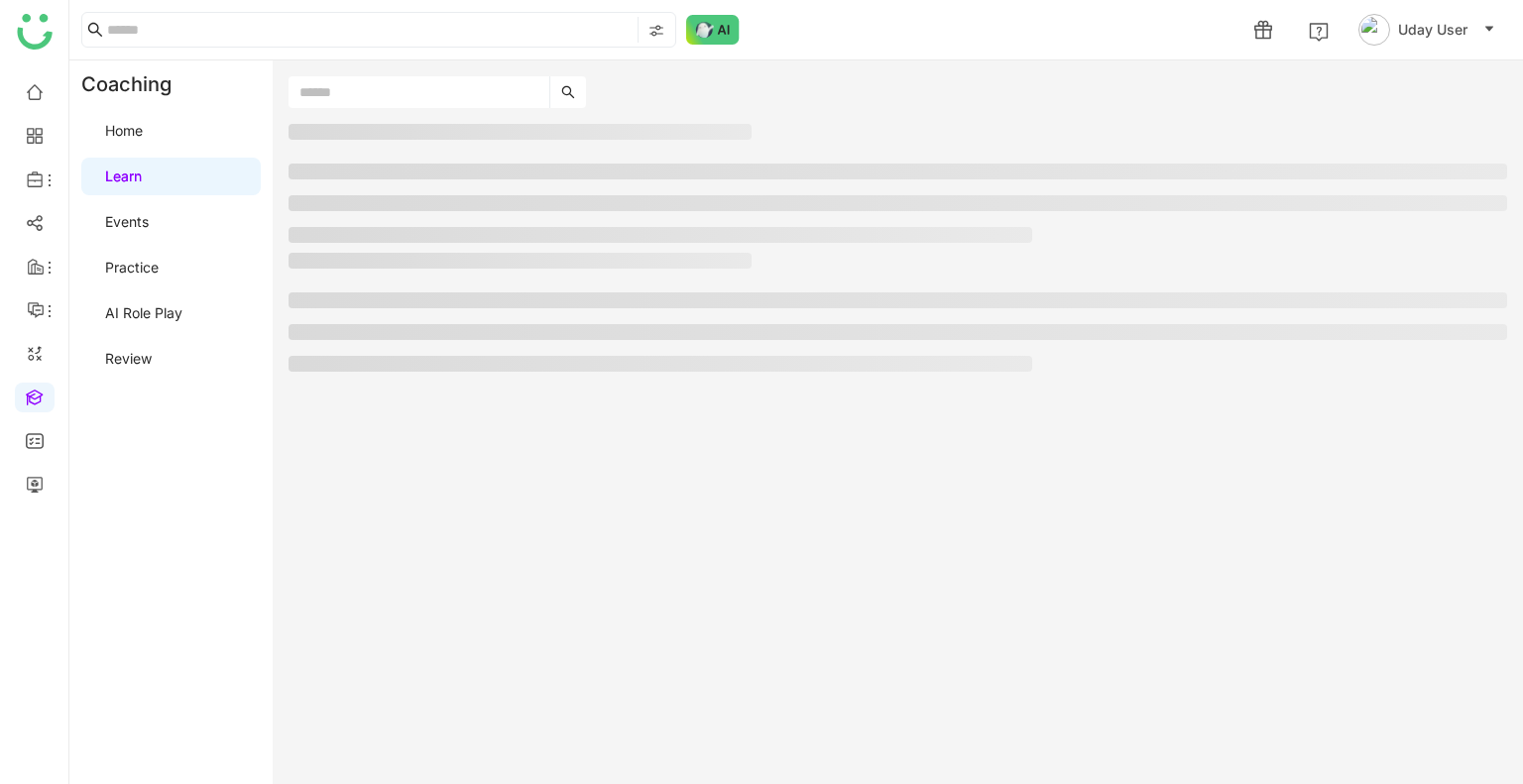 click on "Learn" at bounding box center [123, 175] 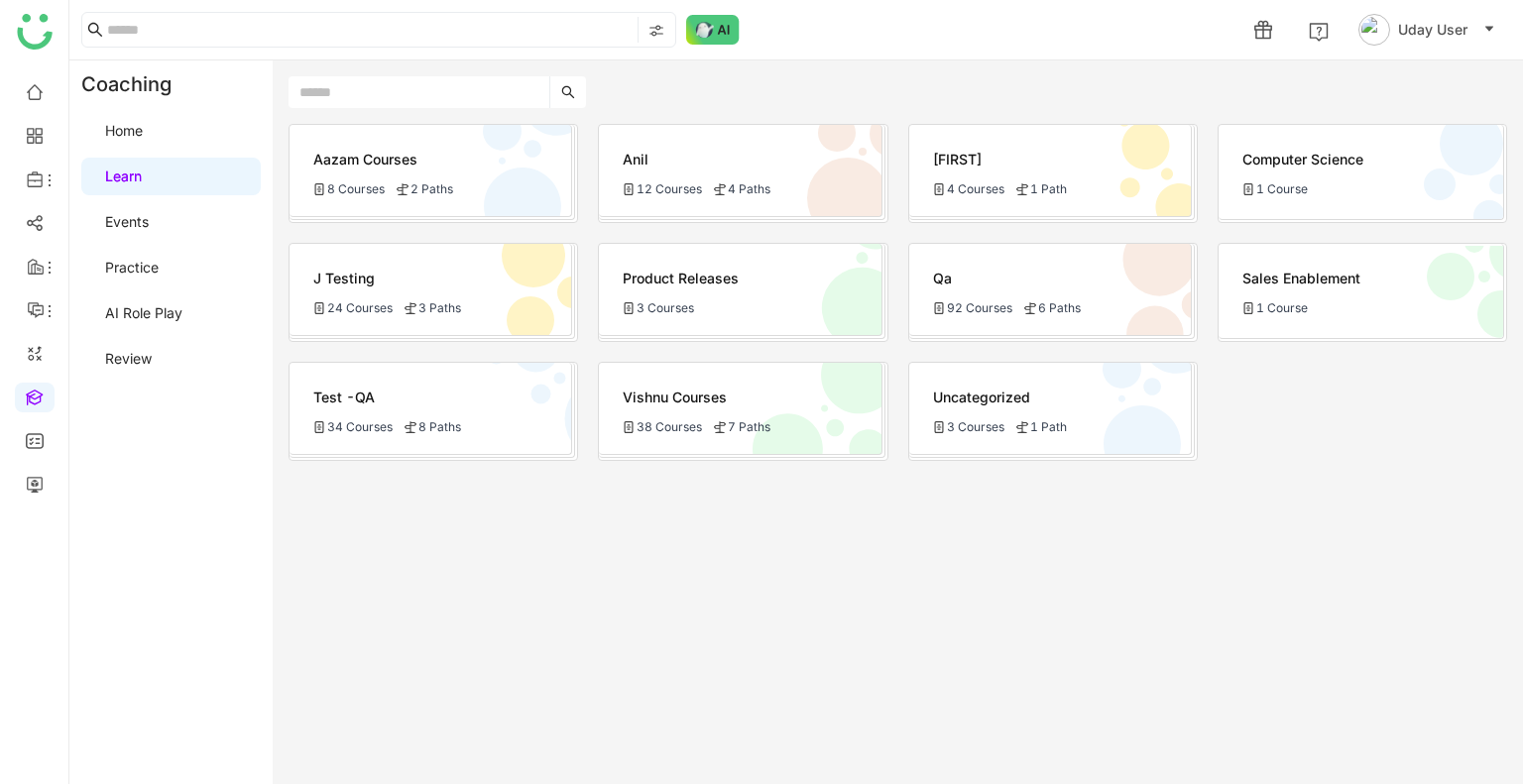 click on "Test -QA
34 Courses
8 Paths" 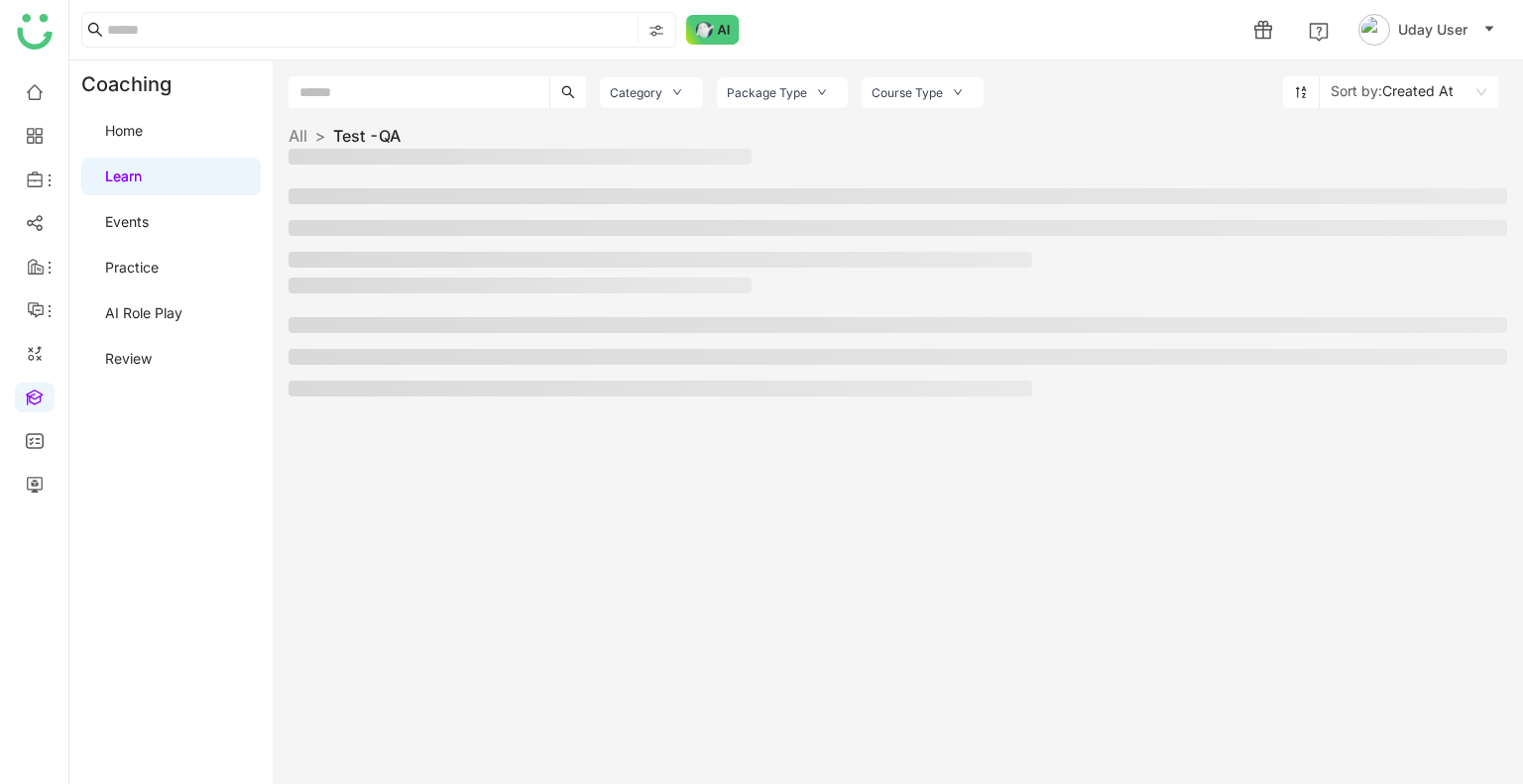 click on "Category Package Type Course Type Sort by:  Created At  All  >   Test -QA   >" 